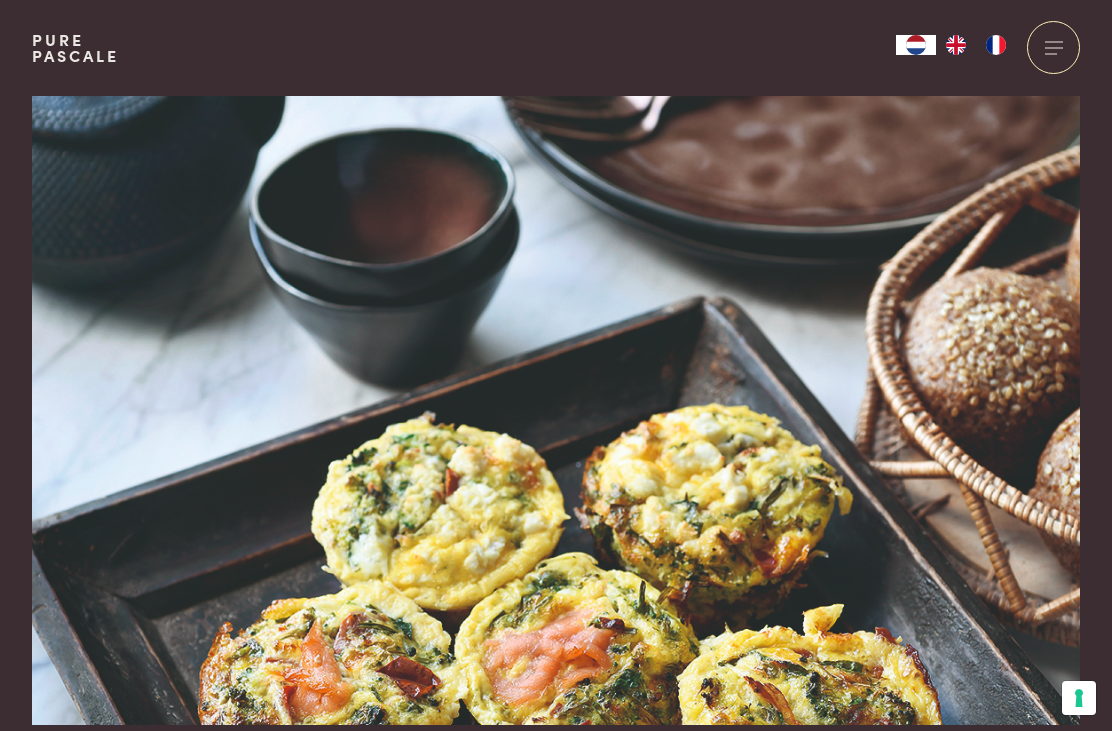 scroll, scrollTop: 0, scrollLeft: 0, axis: both 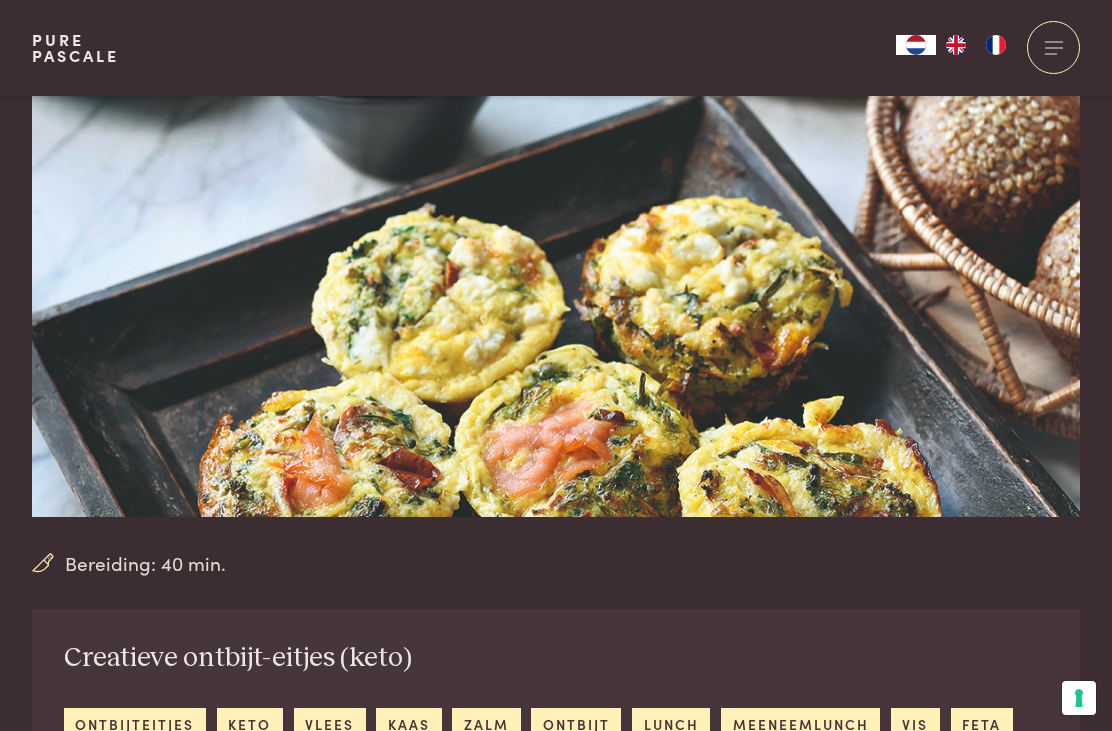click on "Bereiding: 40 min.
Creatieve ontbijt-eitjes (keto)
ontbijteitjes
keto
vlees
kaas
zalm
ontbijt
lunch
meeneemlunch
vis
feta
Uit  Ketokuur 2 - Een nieuw leven in 14 dagen   Vind gemakkelijk een recept terug via de app!   Download hier   Recept bekijken" at bounding box center (556, 466) 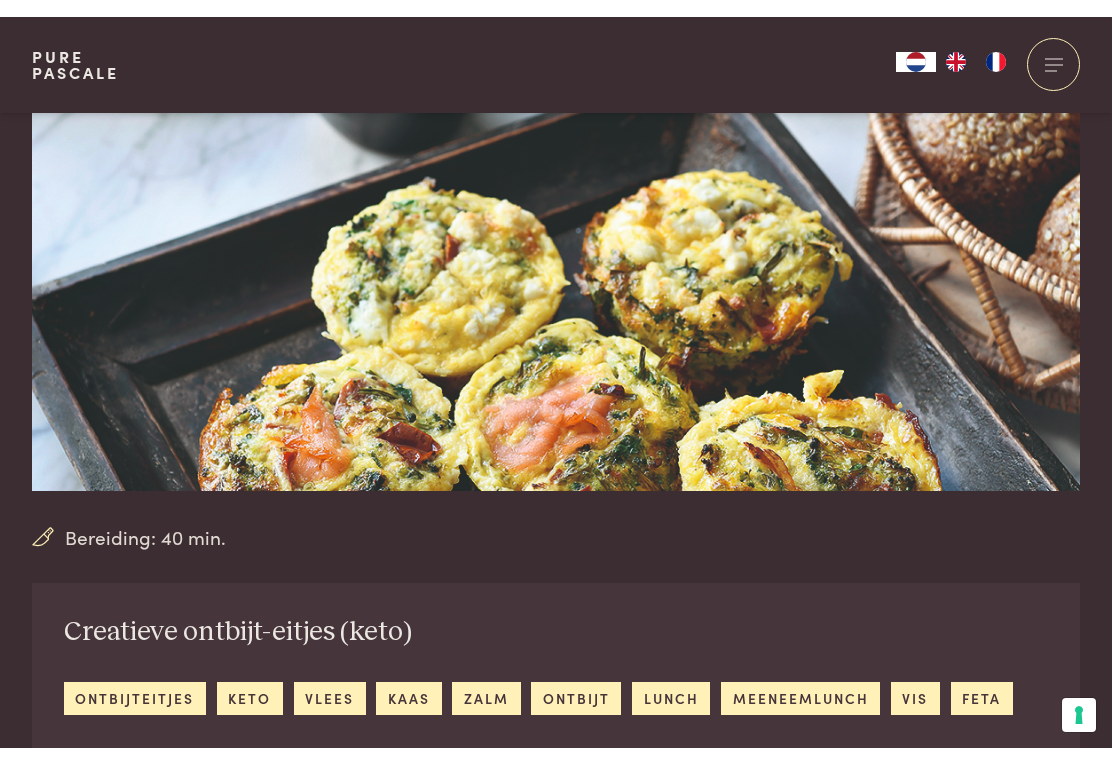 scroll, scrollTop: 249, scrollLeft: 0, axis: vertical 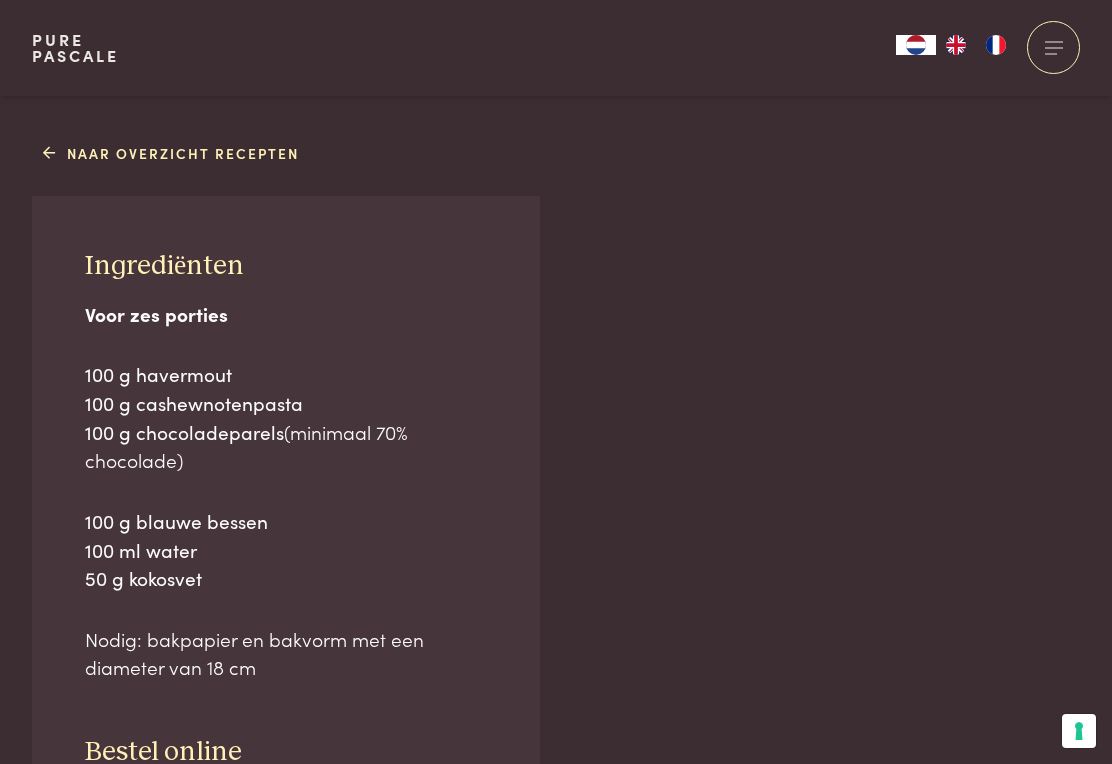 click on "Ingrediënten
Voor zes porties   100 g havermout 100 g cashewnotenpasta 100 g chocoladeparels  (minimaal 70% chocolade)   100 g blauwe bessen 100 ml water 50 g kokosvet    Nodig: bakpapier en bakvorm met een diameter van 18 cm       Bestel online         Pagina delen
Bereiding
Verwarm de oven voor op 180 °C Meng de havermout in een kom met het water en roer tot het vocht volledig is opgenomen. Voeg vervolgens de overige ingrediënten toe. Bekleed de bakvorm met bakpapier en doe het mengsel erin. Bak gedurende 30 minuten in de oven. Laat afkoelen (als dat lukt) en snijd in stukken." at bounding box center [556, 769] 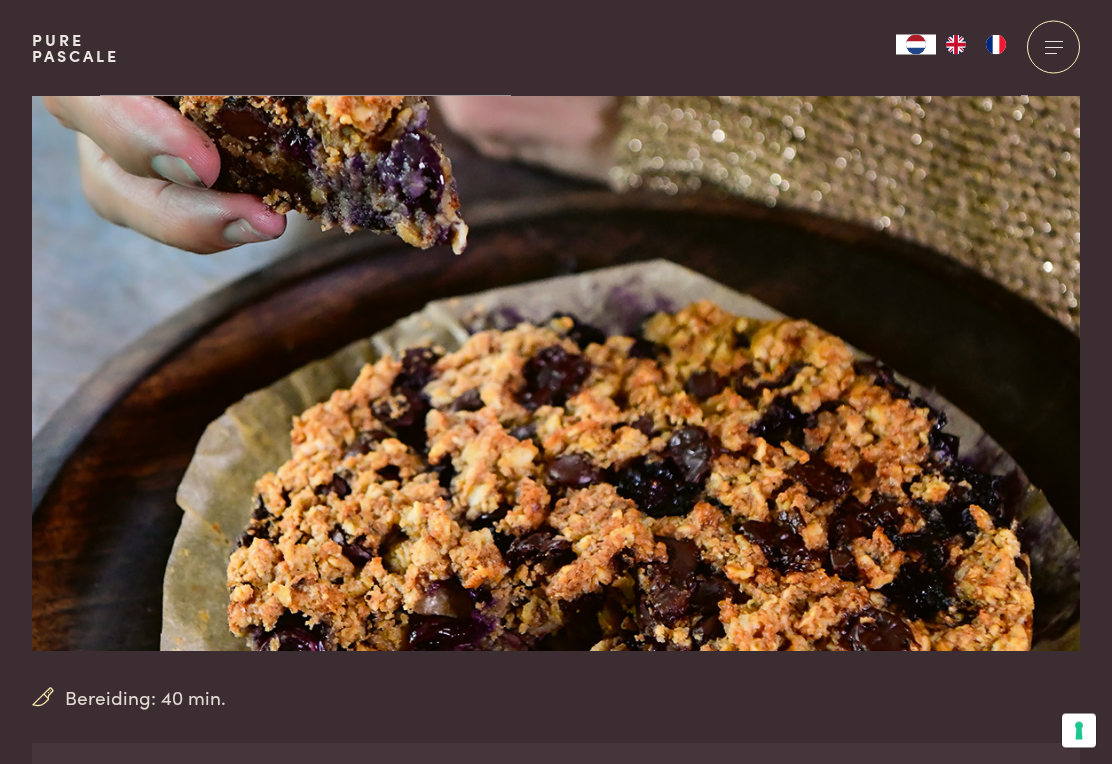 scroll, scrollTop: 0, scrollLeft: 0, axis: both 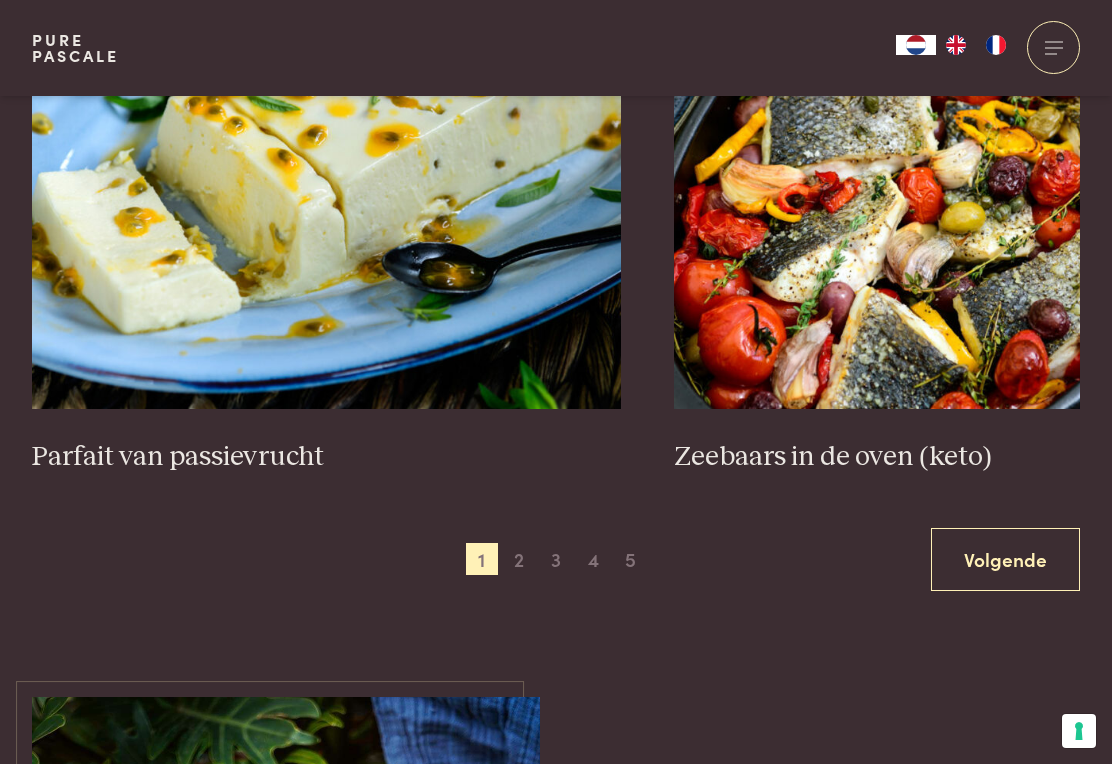 click on "Volgende" at bounding box center (1005, 559) 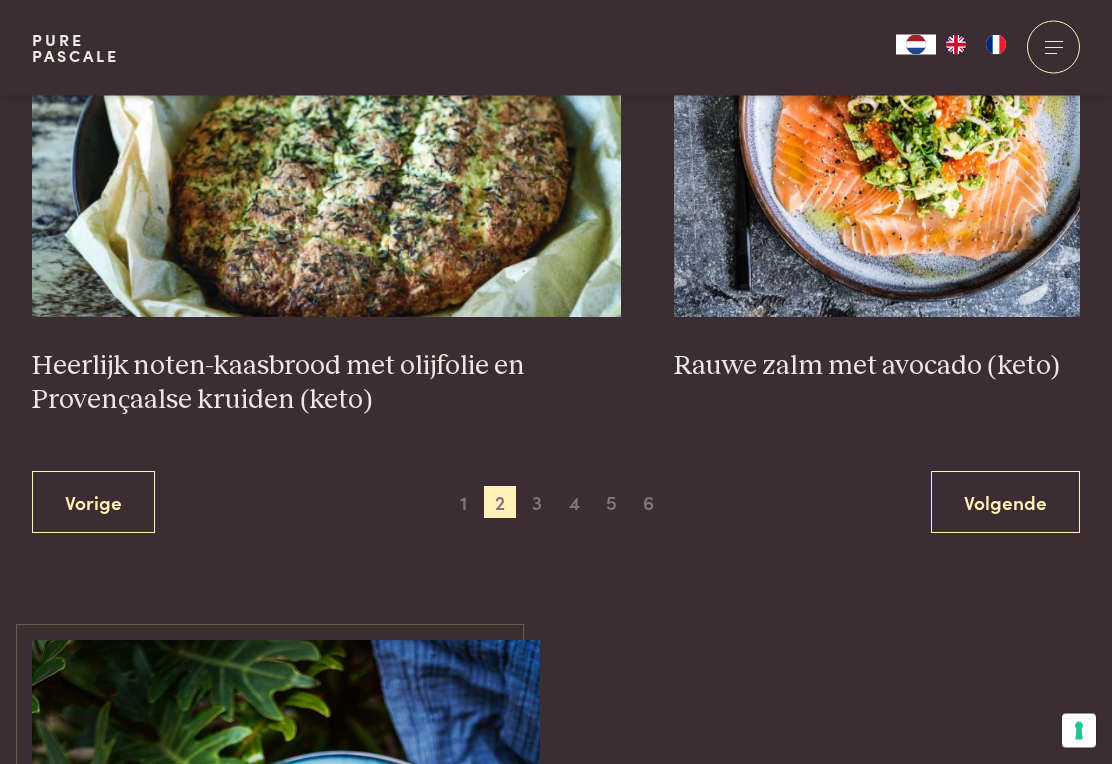 scroll, scrollTop: 3736, scrollLeft: 0, axis: vertical 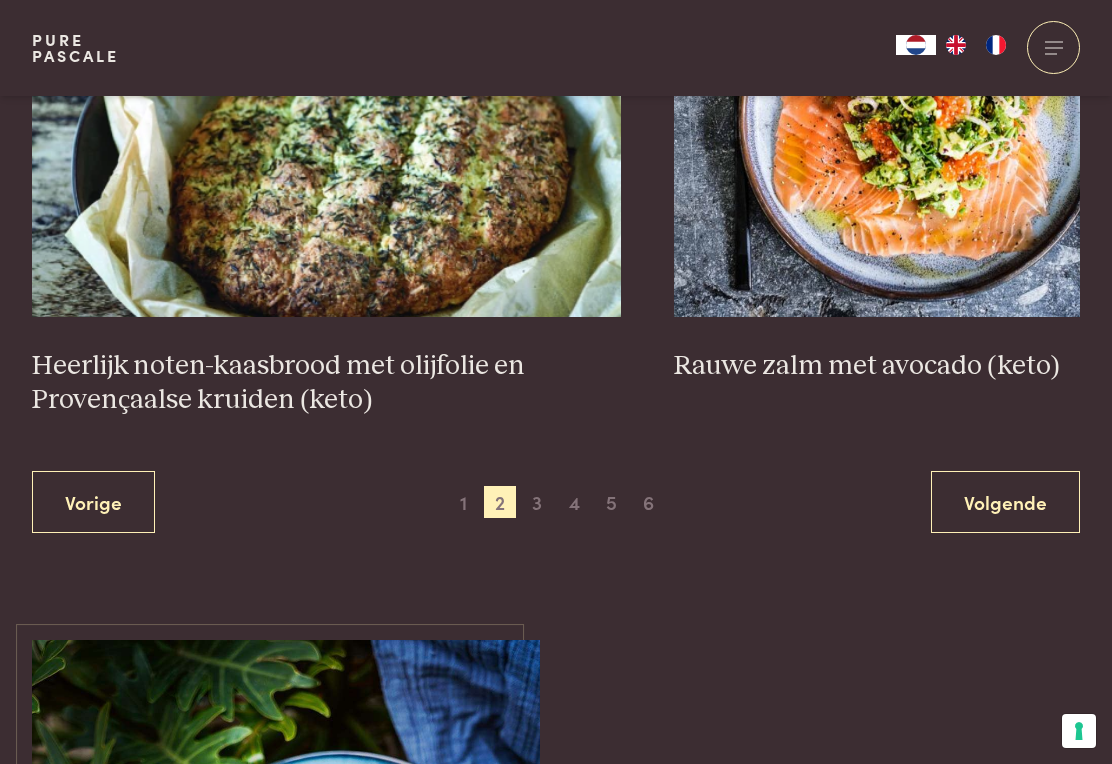 click on "Volgende" at bounding box center [1005, 502] 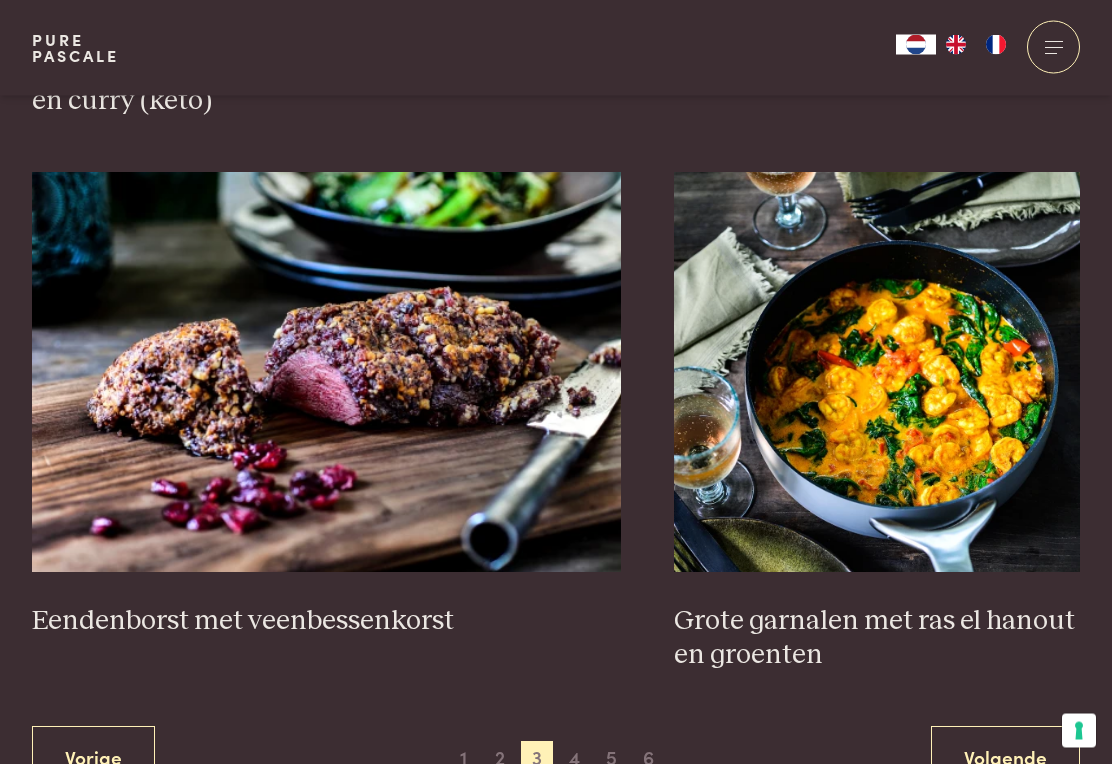 scroll, scrollTop: 3484, scrollLeft: 0, axis: vertical 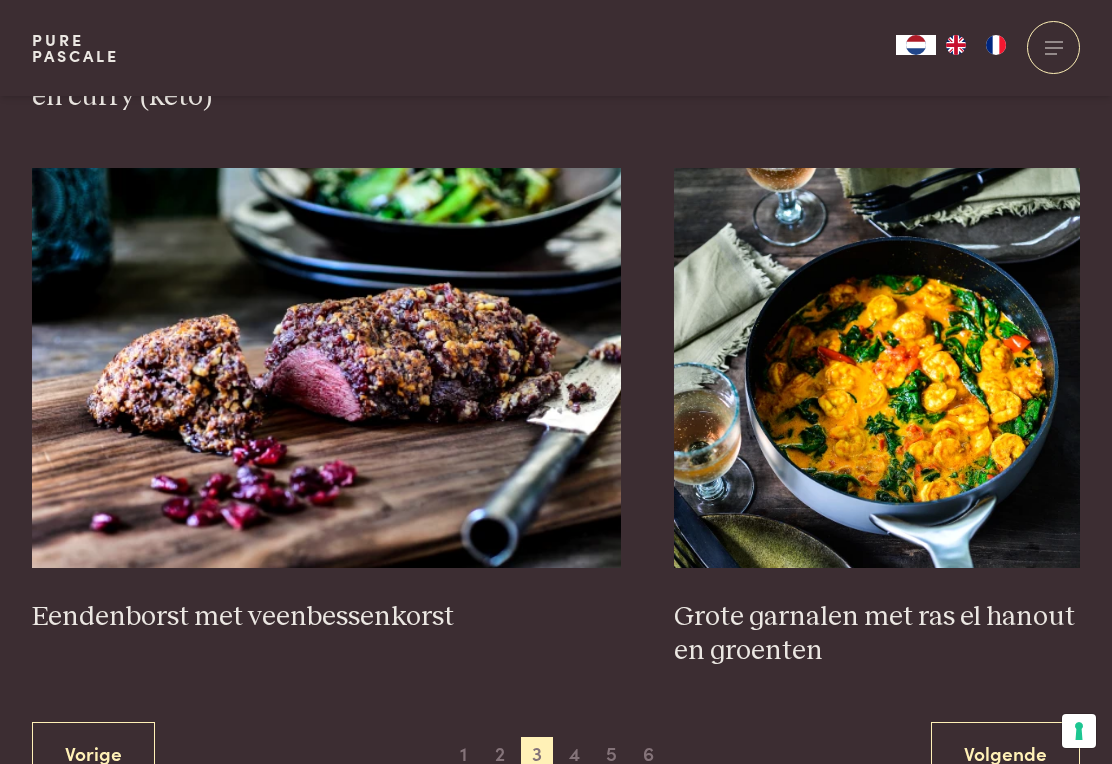 click on "Volgende" at bounding box center [1005, 753] 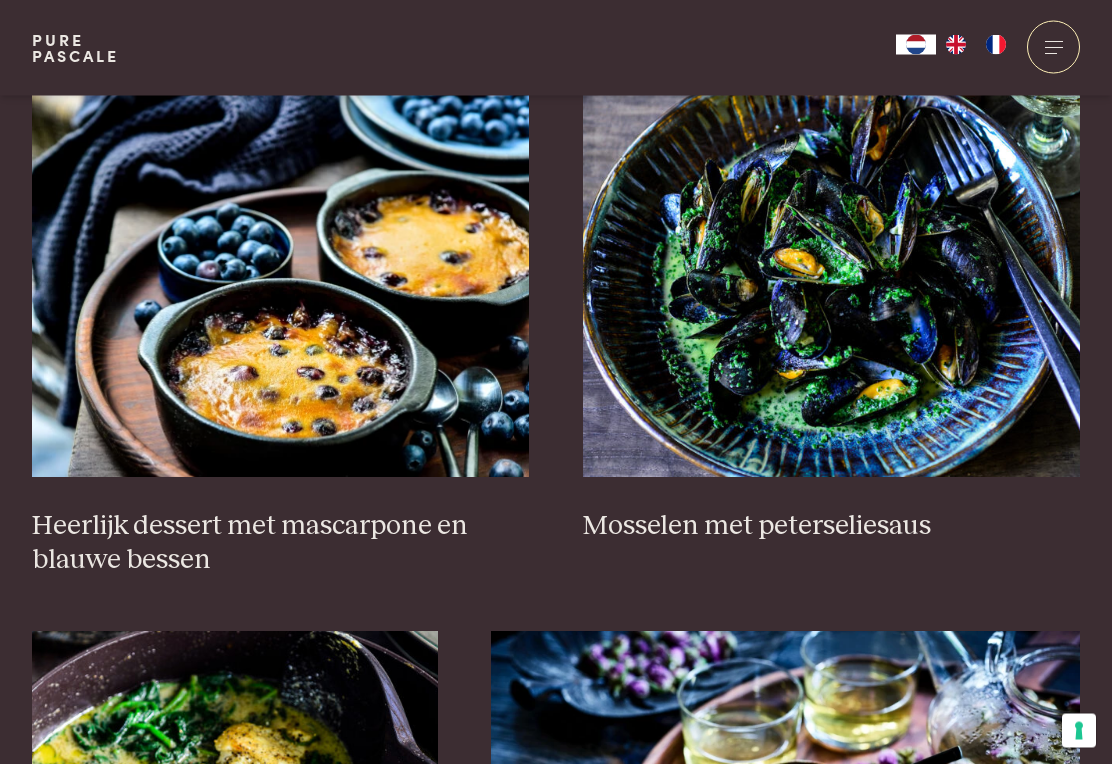 scroll, scrollTop: 763, scrollLeft: 0, axis: vertical 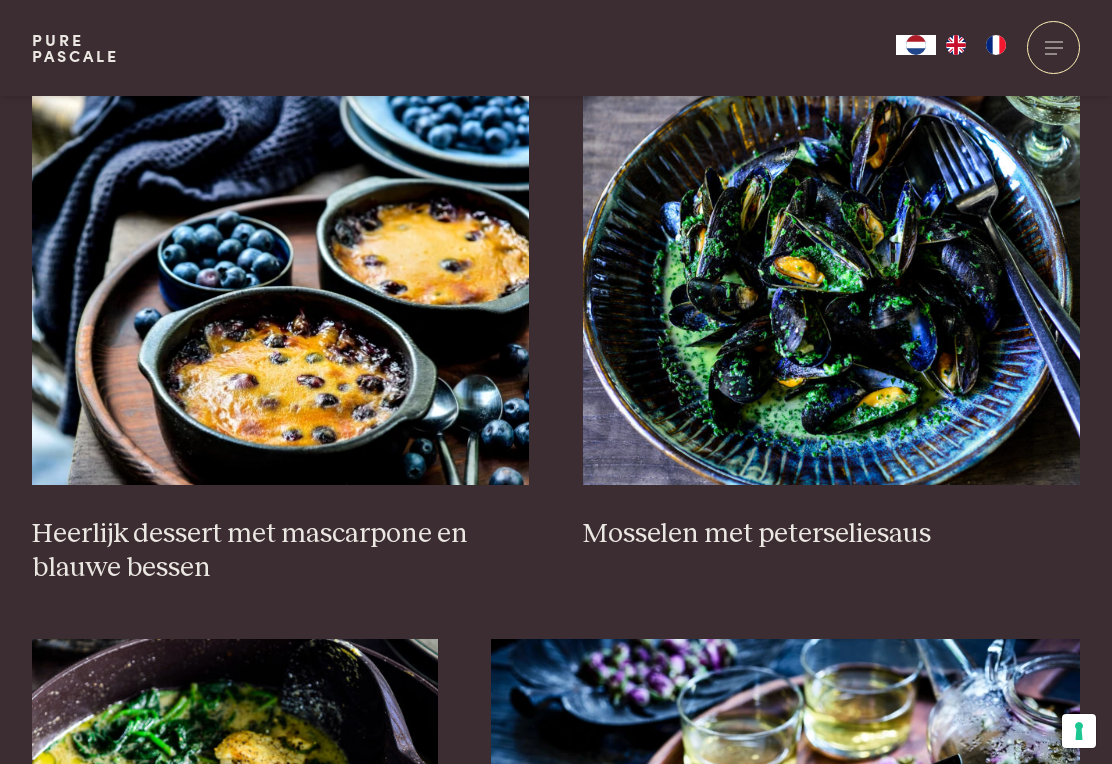 click at bounding box center [832, 285] 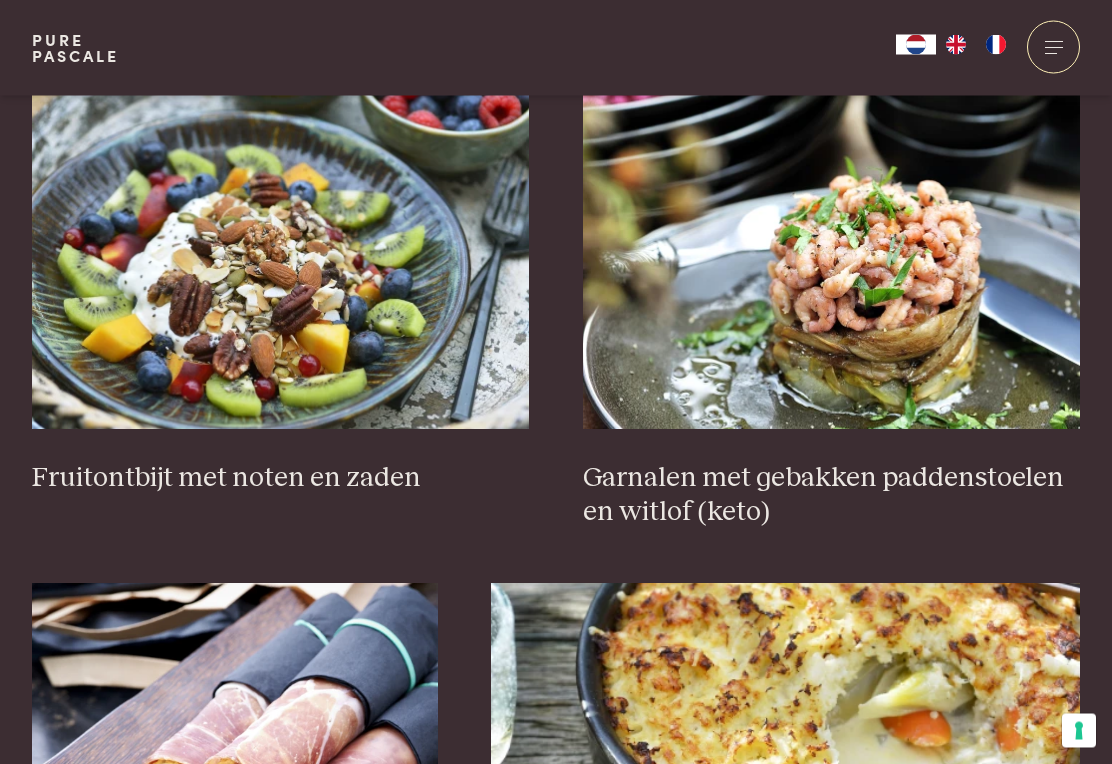 scroll, scrollTop: 2413, scrollLeft: 0, axis: vertical 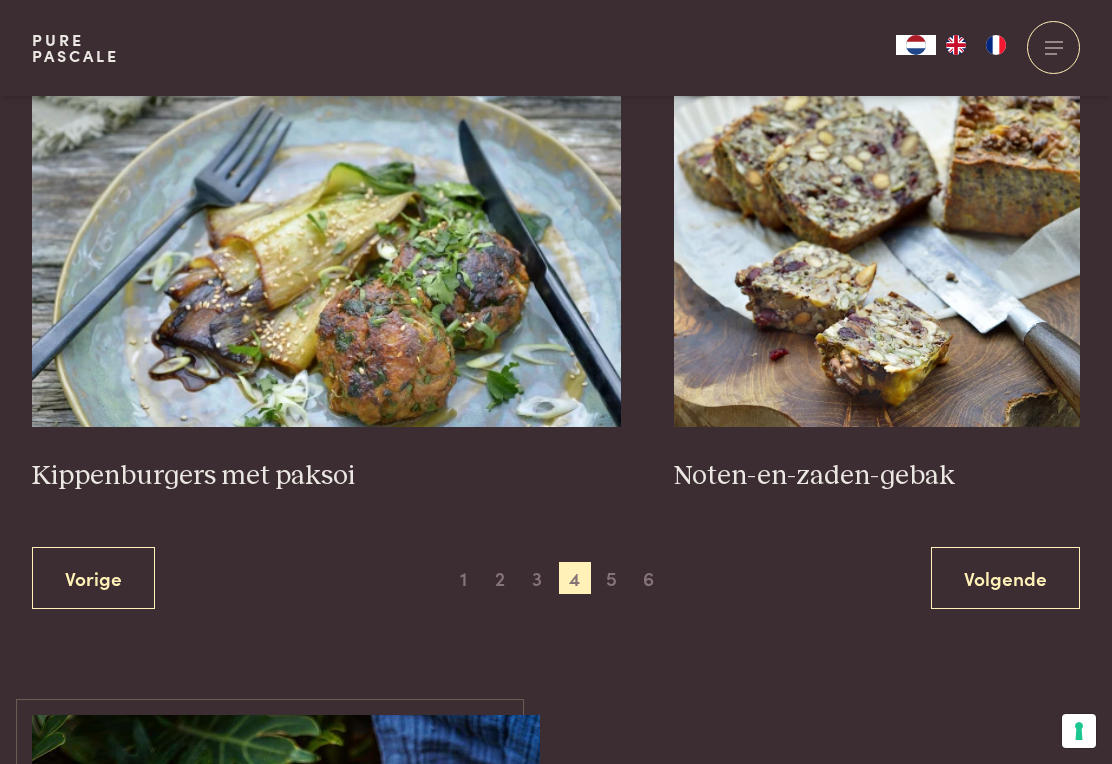 click on "Volgende" at bounding box center (1005, 578) 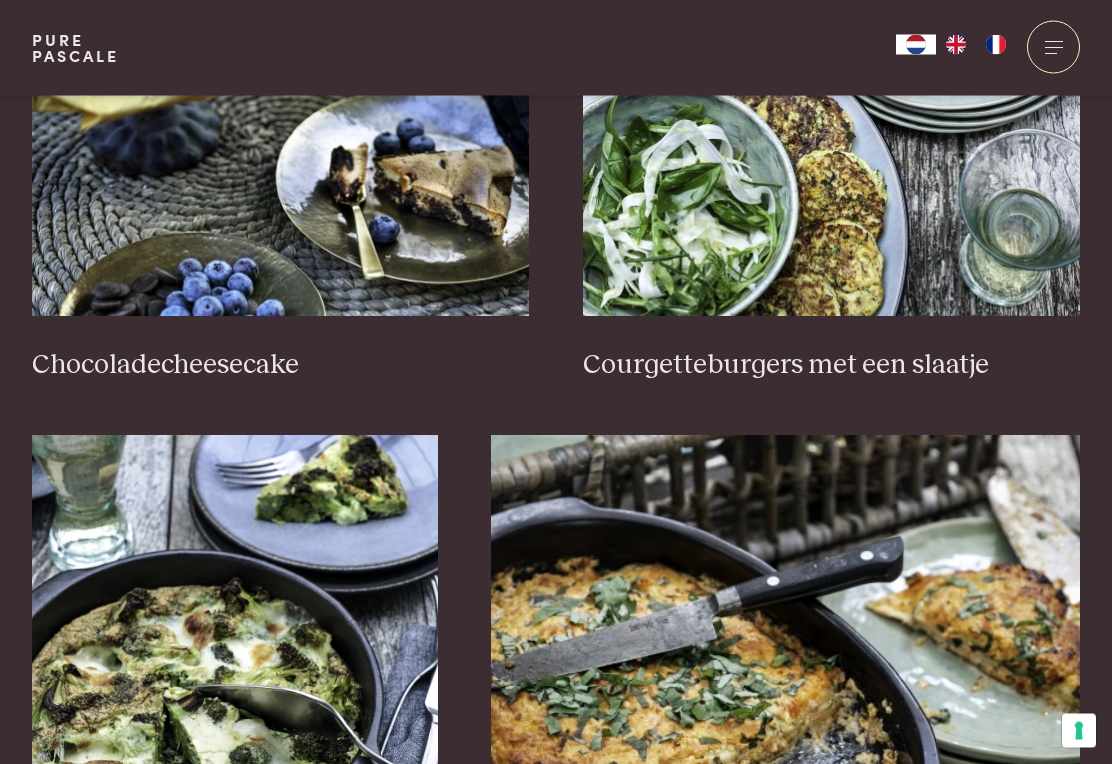 scroll, scrollTop: 924, scrollLeft: 0, axis: vertical 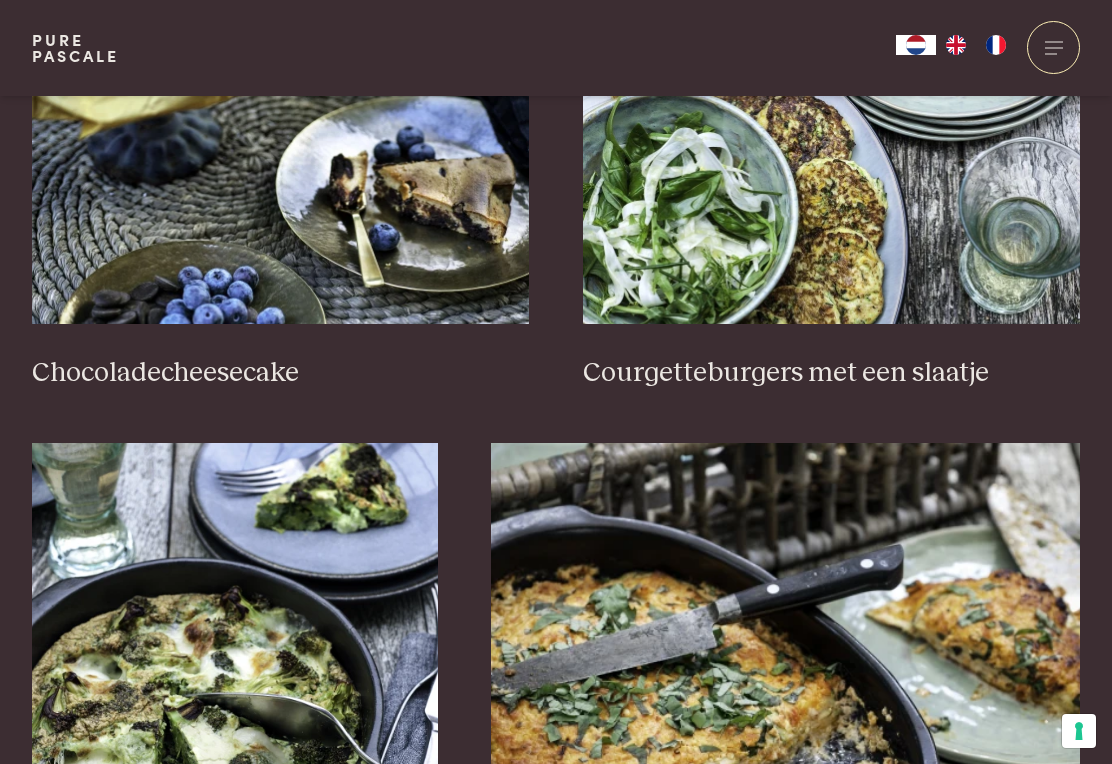 click at bounding box center [832, 124] 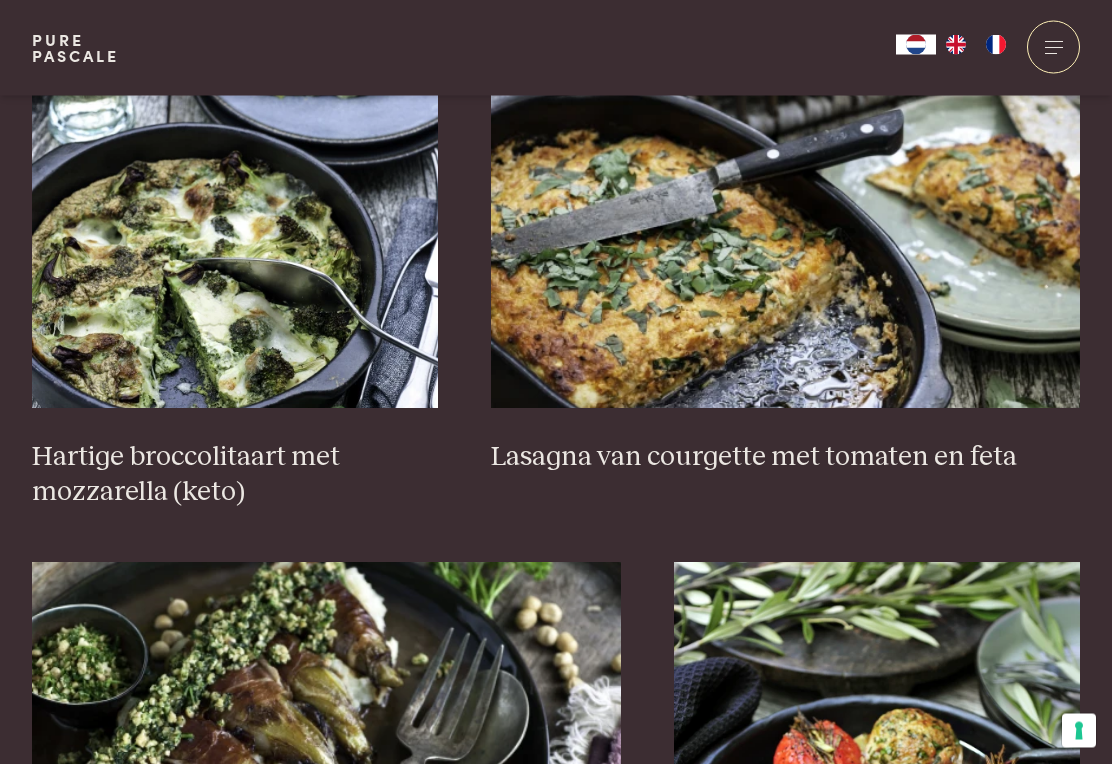 scroll, scrollTop: 1359, scrollLeft: 0, axis: vertical 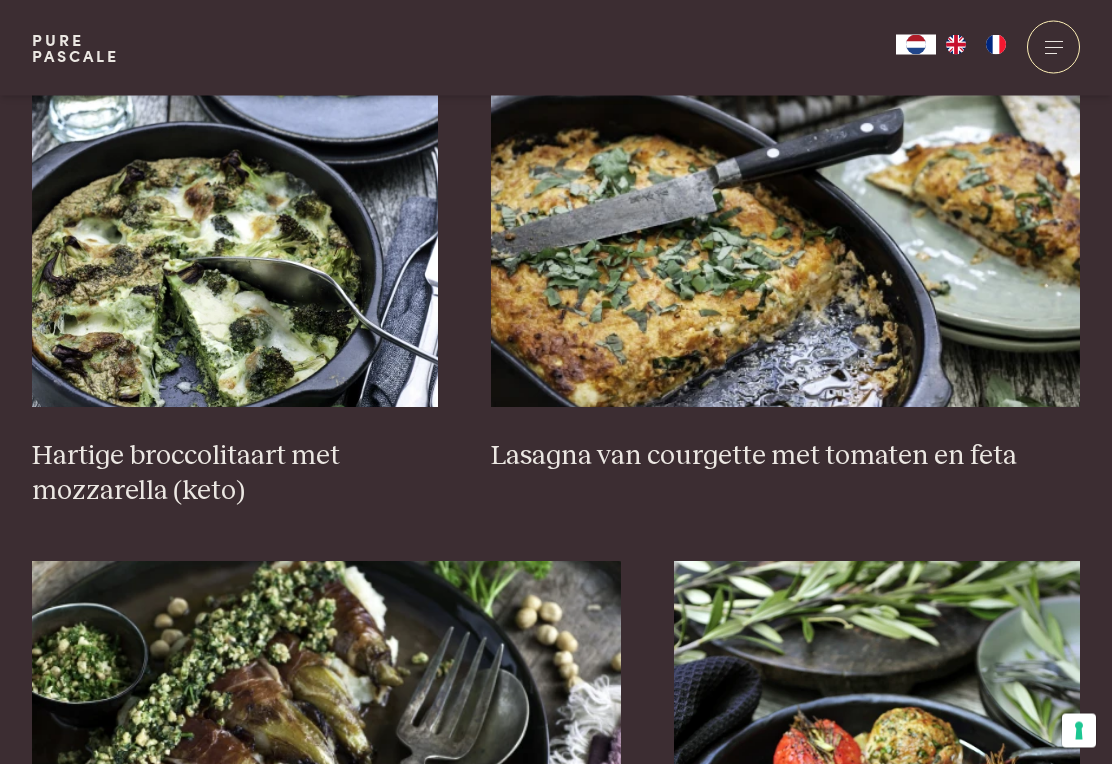 click at bounding box center (785, 208) 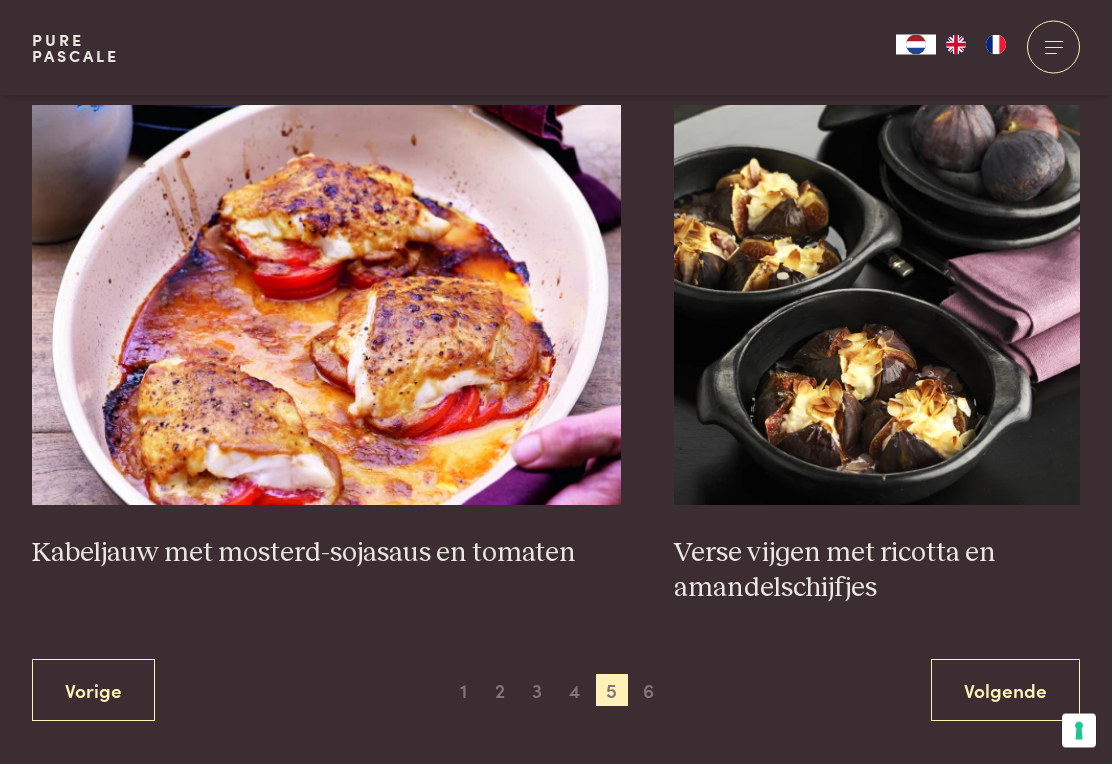scroll, scrollTop: 3409, scrollLeft: 0, axis: vertical 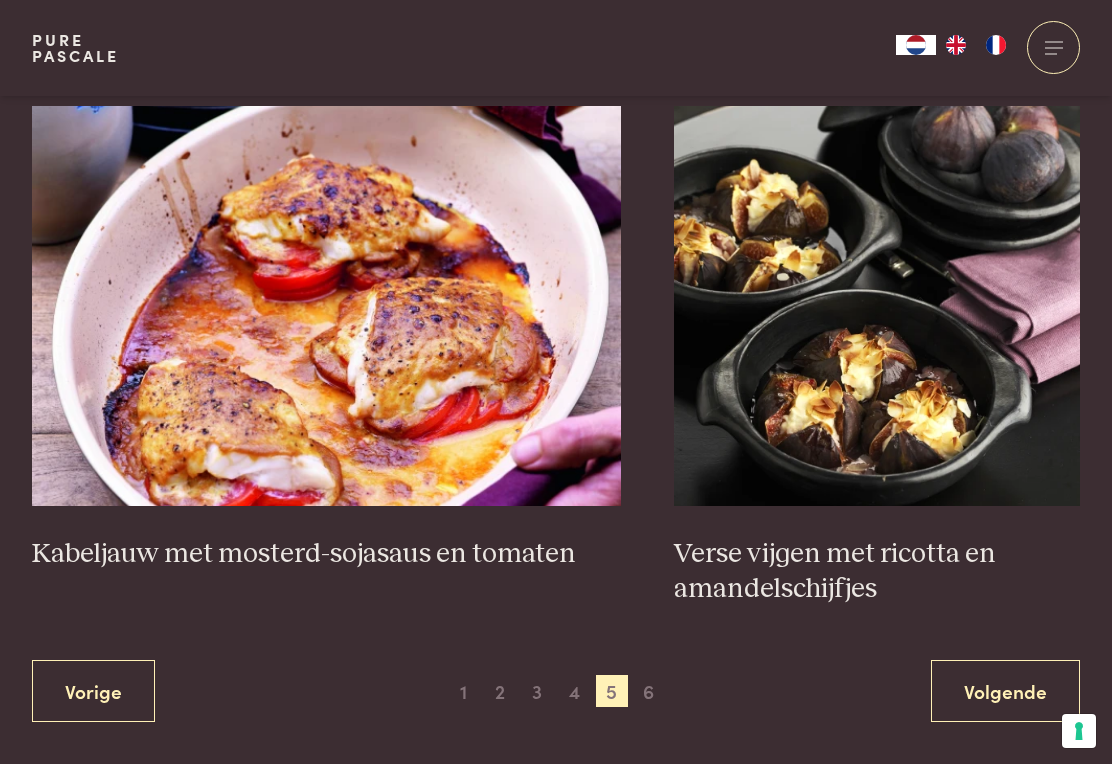 click on "Volgende" at bounding box center (1005, 691) 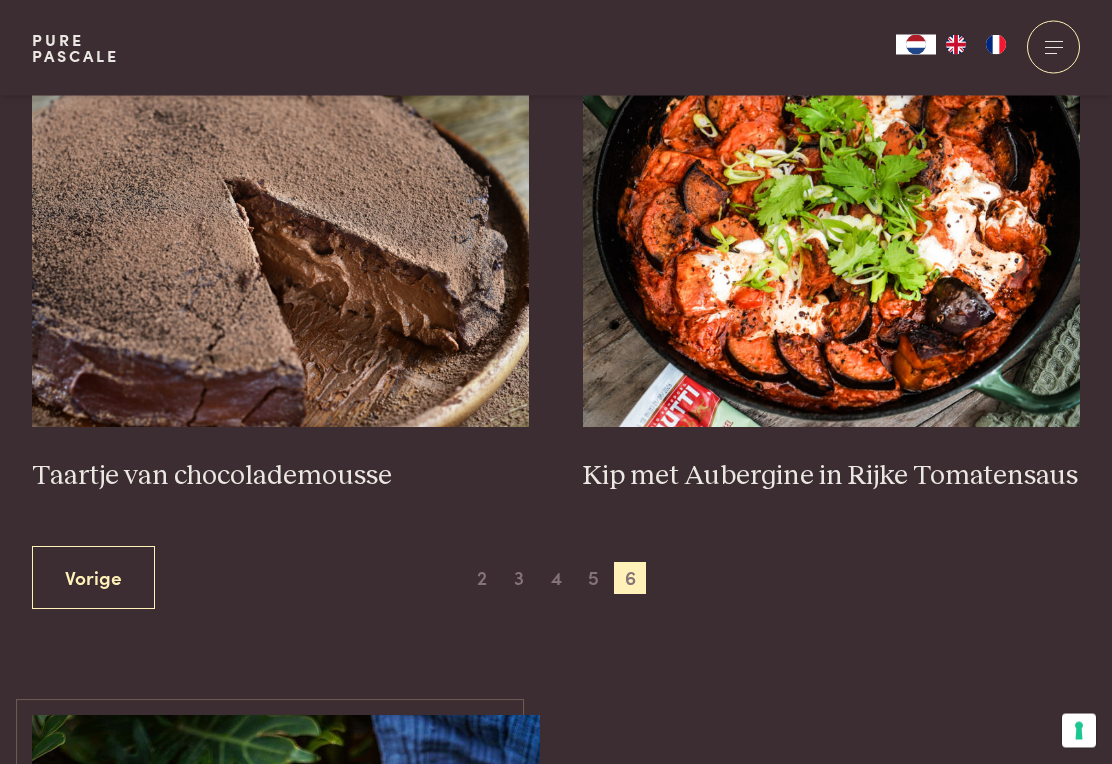 scroll, scrollTop: 821, scrollLeft: 0, axis: vertical 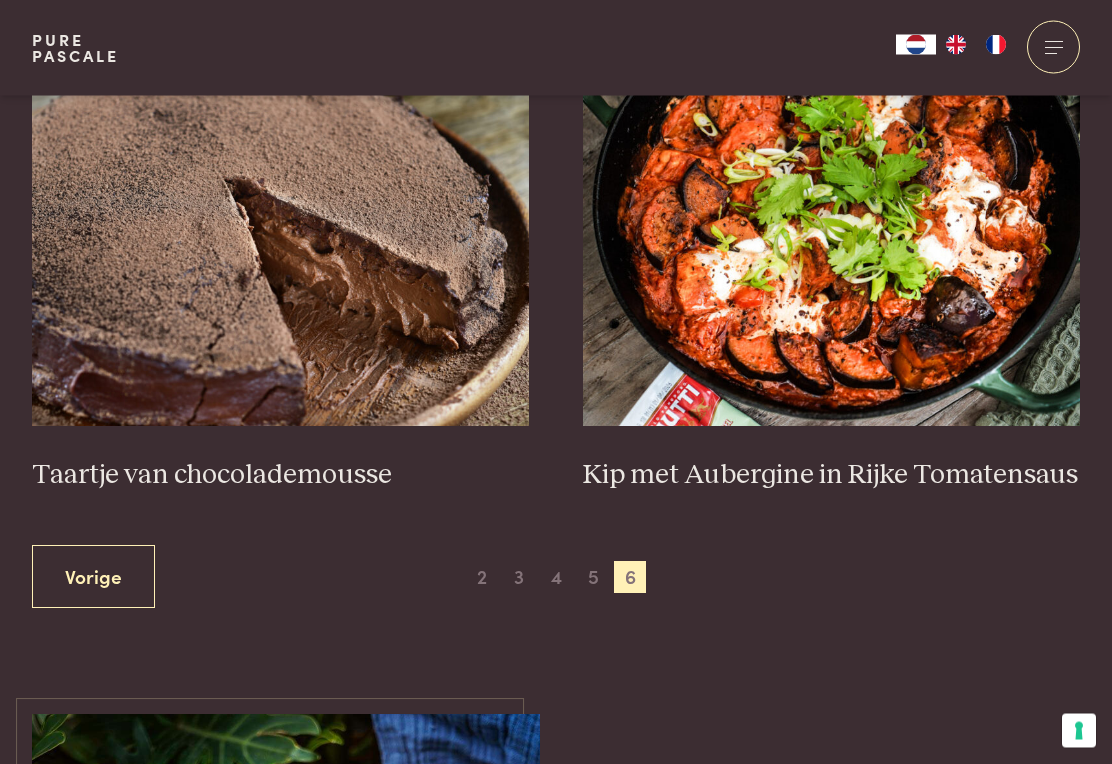 click at bounding box center [832, 227] 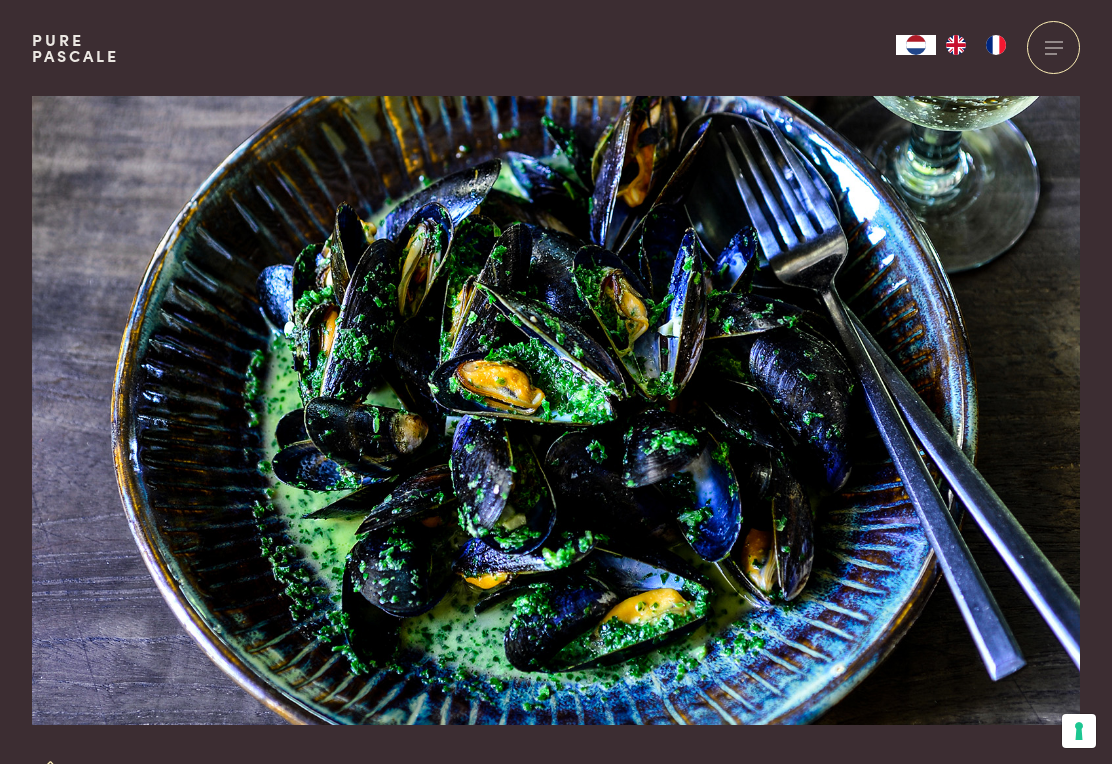 scroll, scrollTop: 0, scrollLeft: 0, axis: both 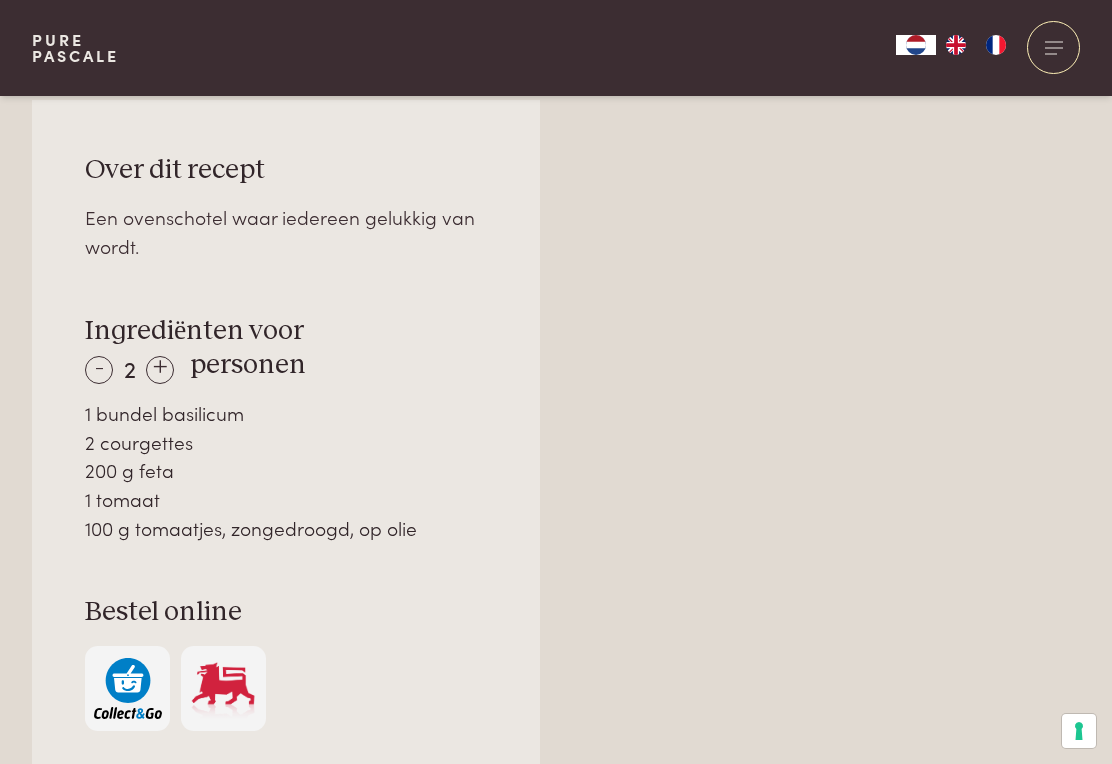 click on "+" at bounding box center [160, 370] 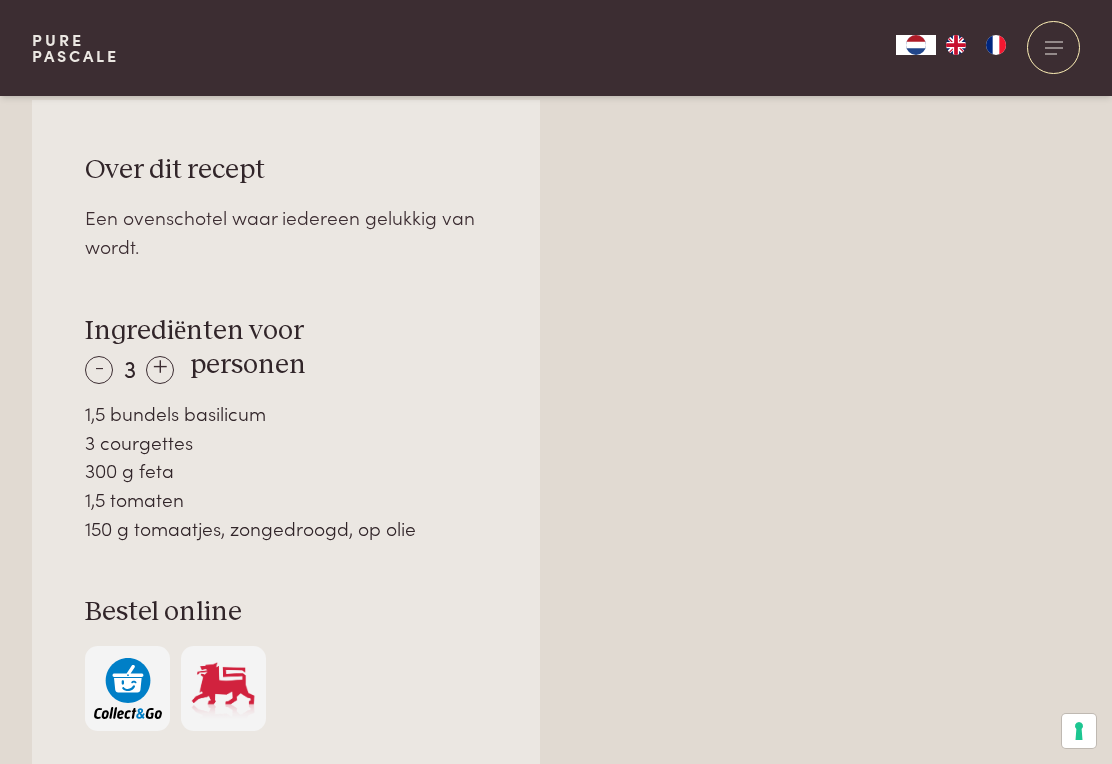 click on "+" at bounding box center [160, 370] 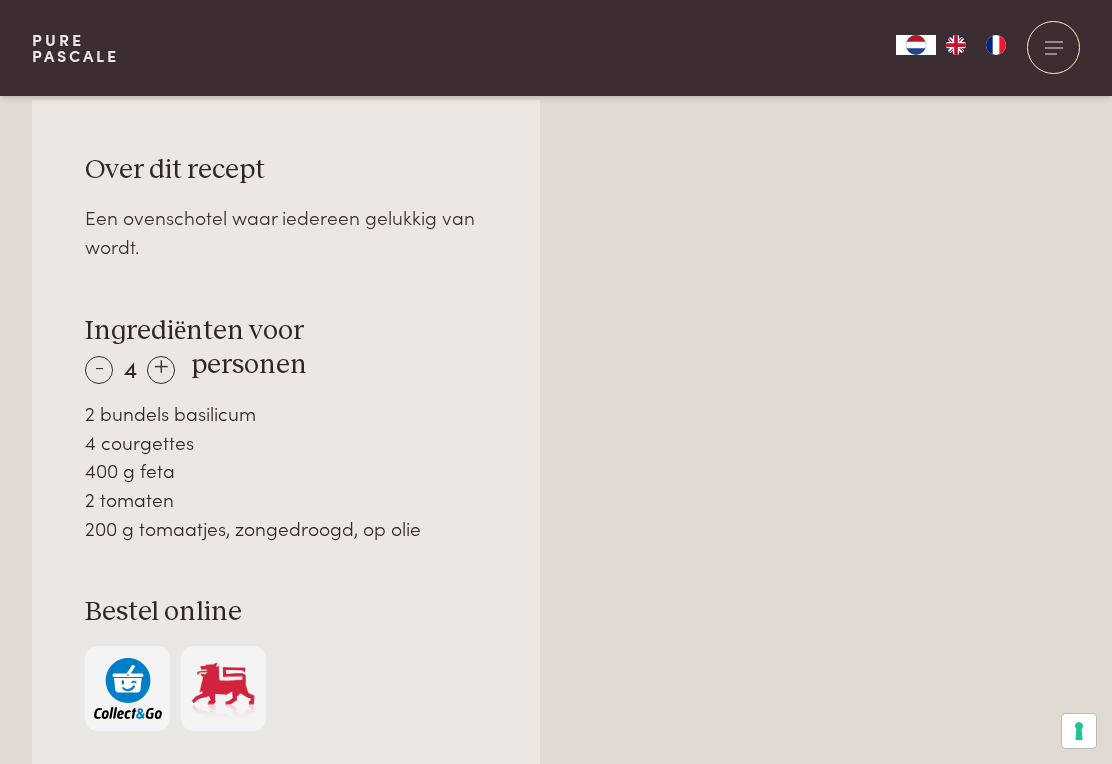 click on "+" at bounding box center (161, 370) 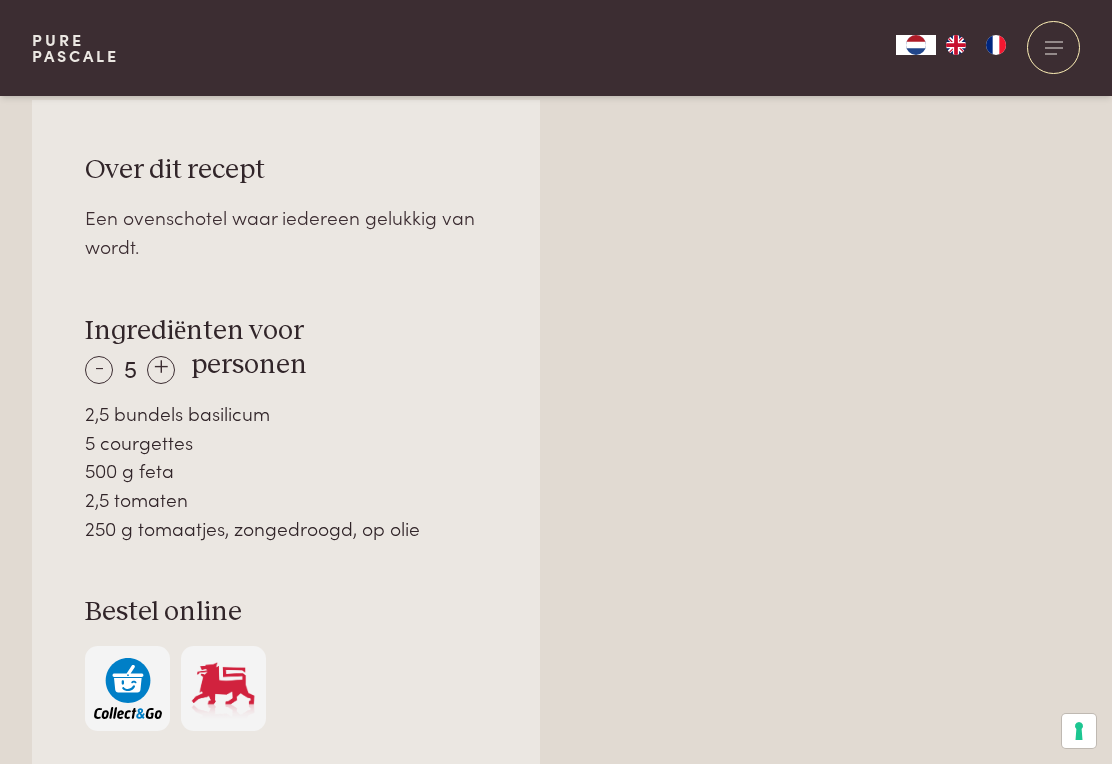 click on "+" at bounding box center [161, 370] 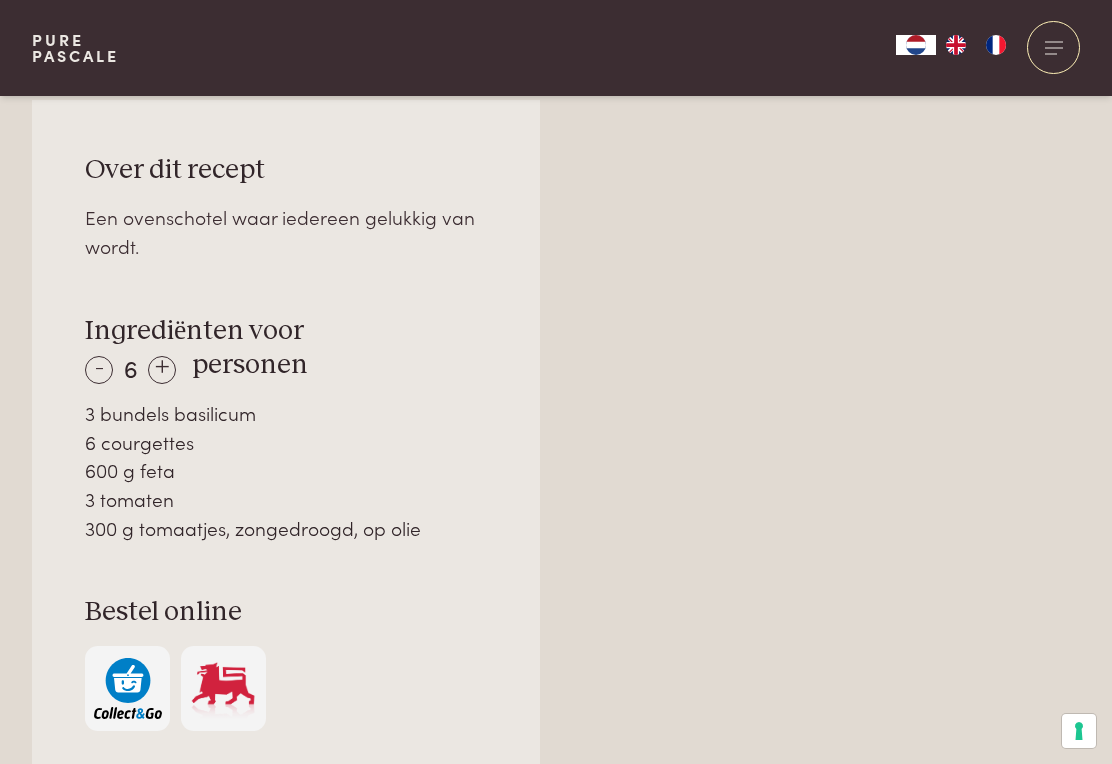 click on "+" at bounding box center [162, 370] 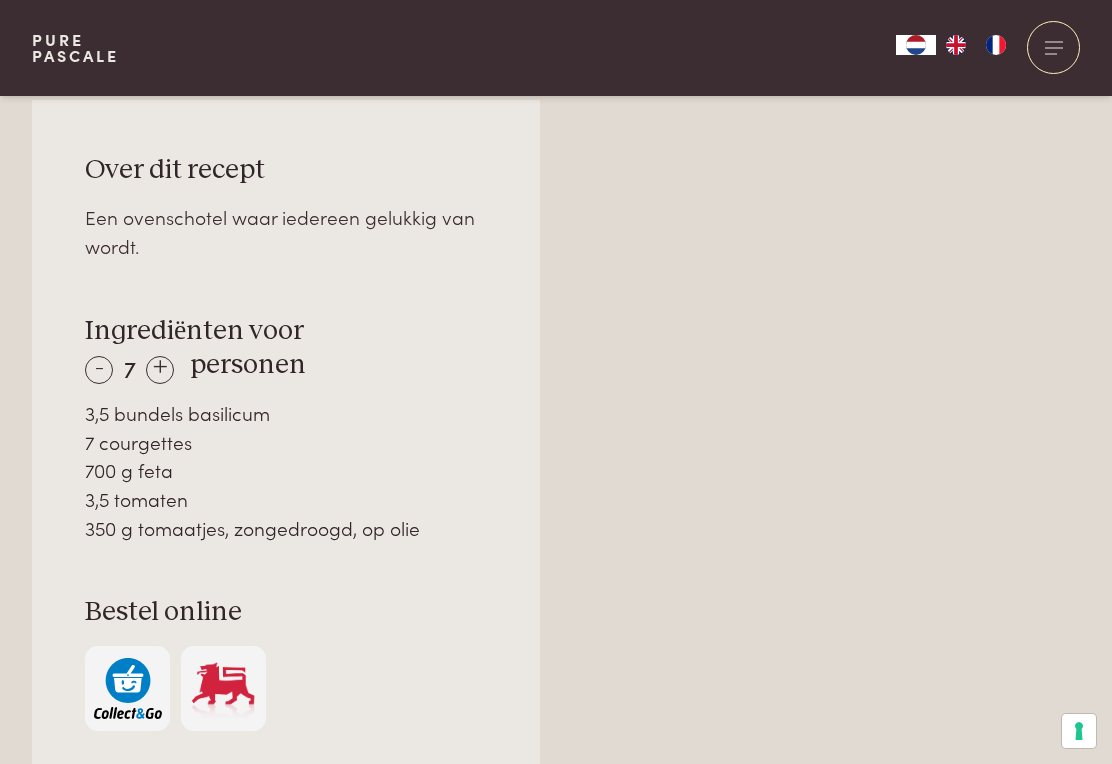 click on "+" at bounding box center [160, 370] 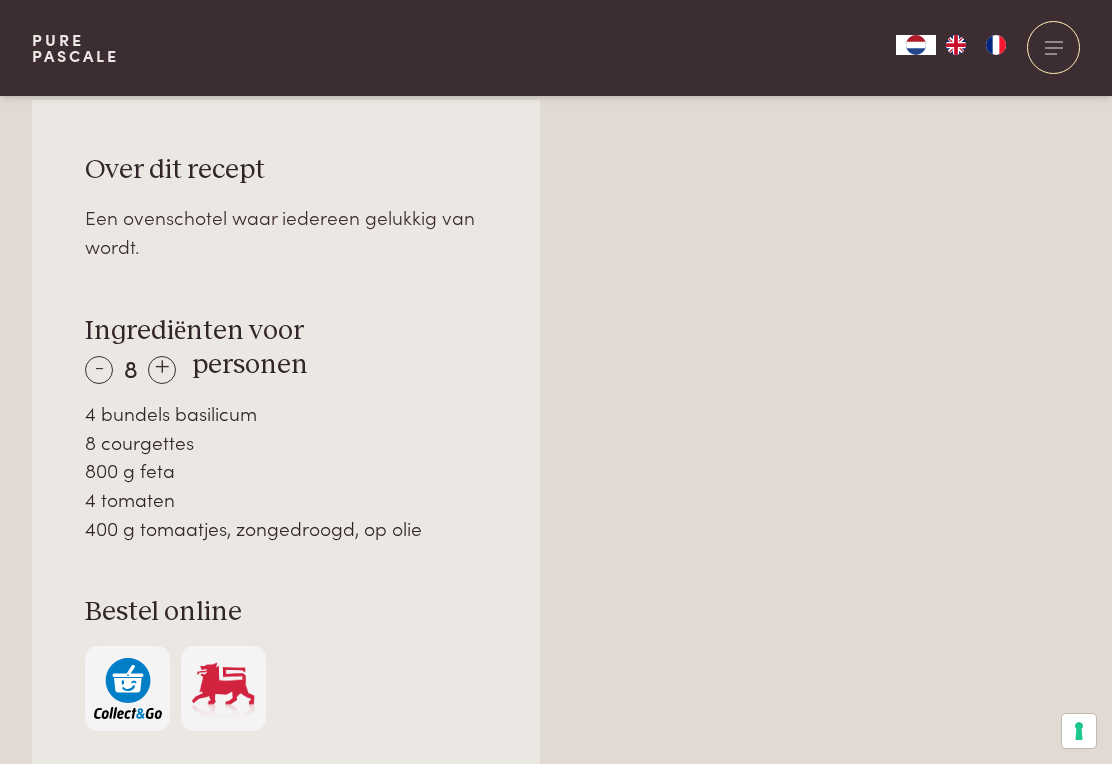 click on "-" at bounding box center (99, 370) 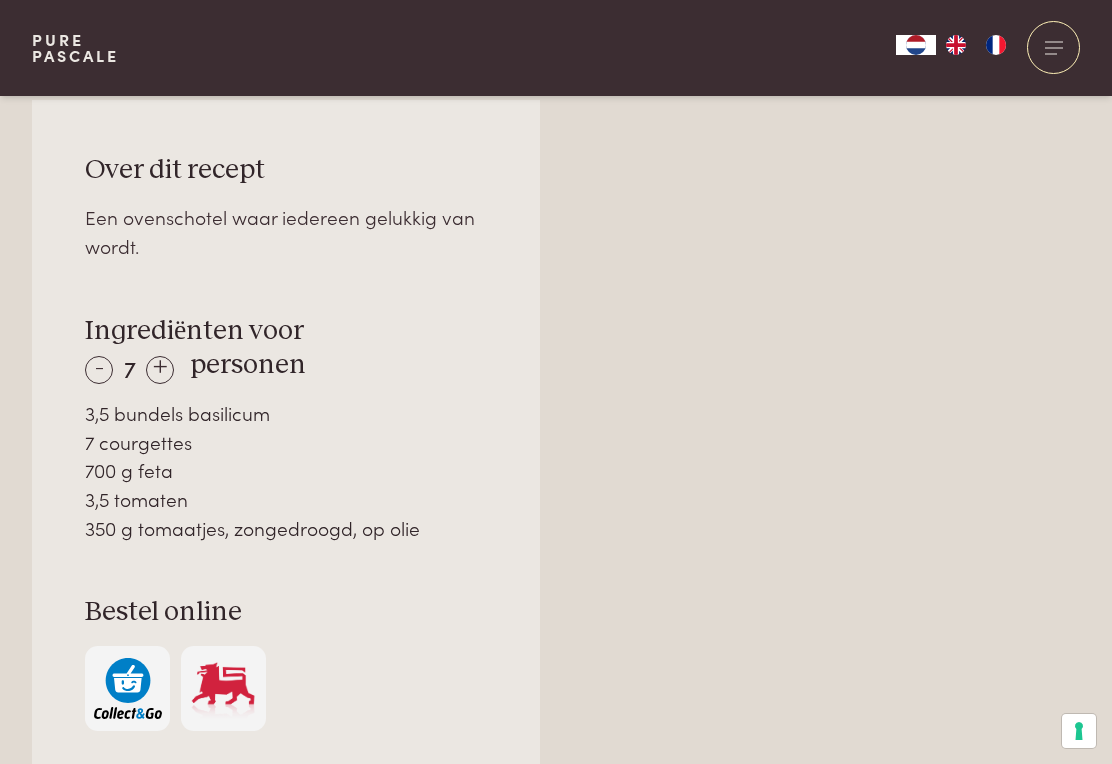 click on "Over dit recept   Een ovenschotel waar iedereen gelukkig van wordt.
Ingrediënten voor
-
7
+
personen
3,5 bundels basilicum
7 courgettes
700 g feta
3,5 tomaten
350 g tomaatjes, zongedroogd, op olie
Bestel online" at bounding box center (286, 442) 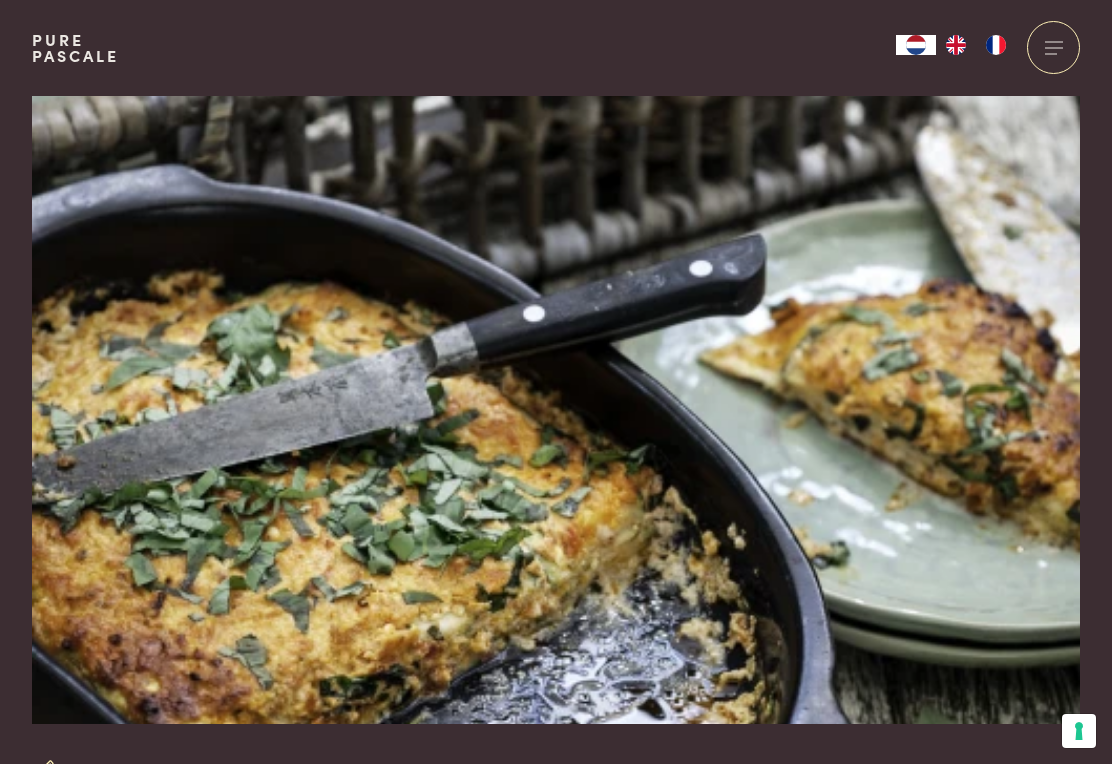 scroll, scrollTop: 0, scrollLeft: 0, axis: both 